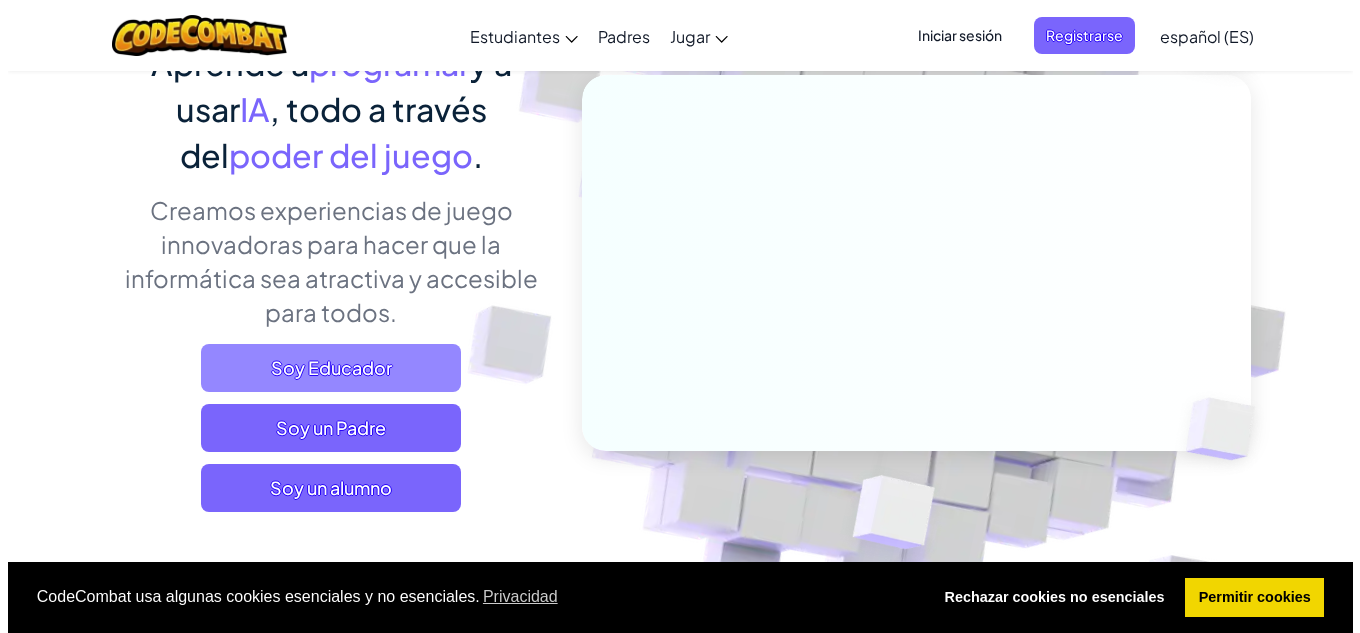 scroll, scrollTop: 300, scrollLeft: 0, axis: vertical 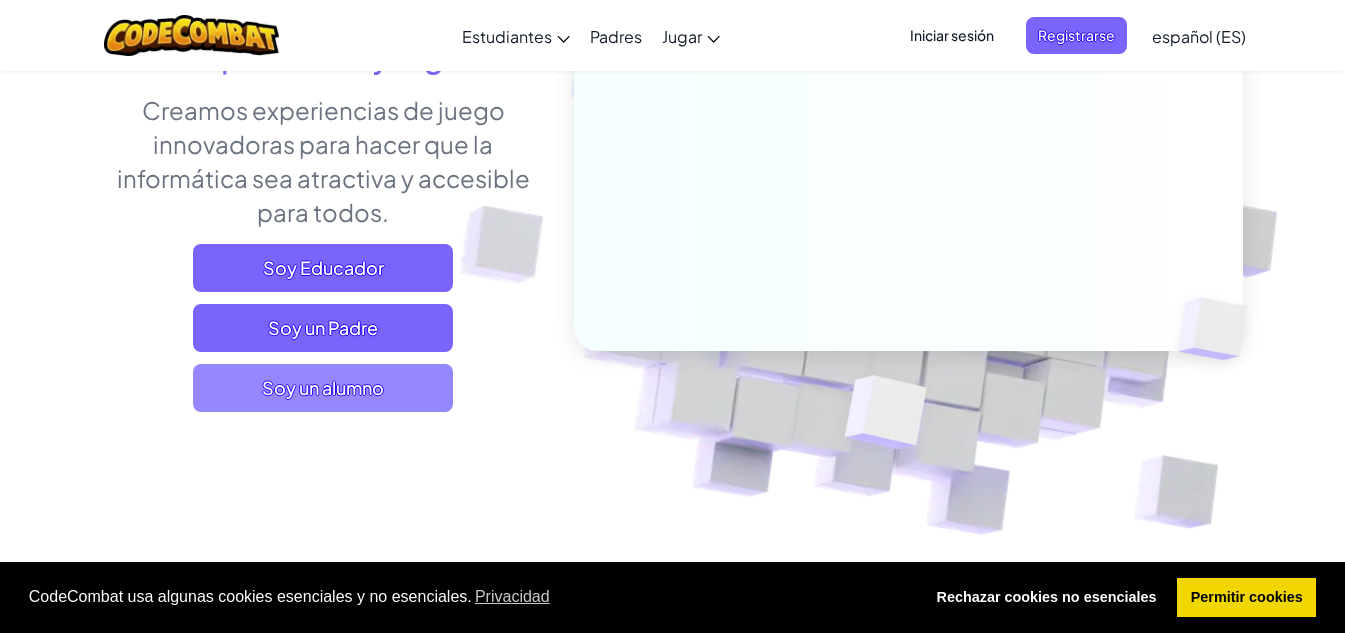 click on "Soy un alumno" at bounding box center (323, 388) 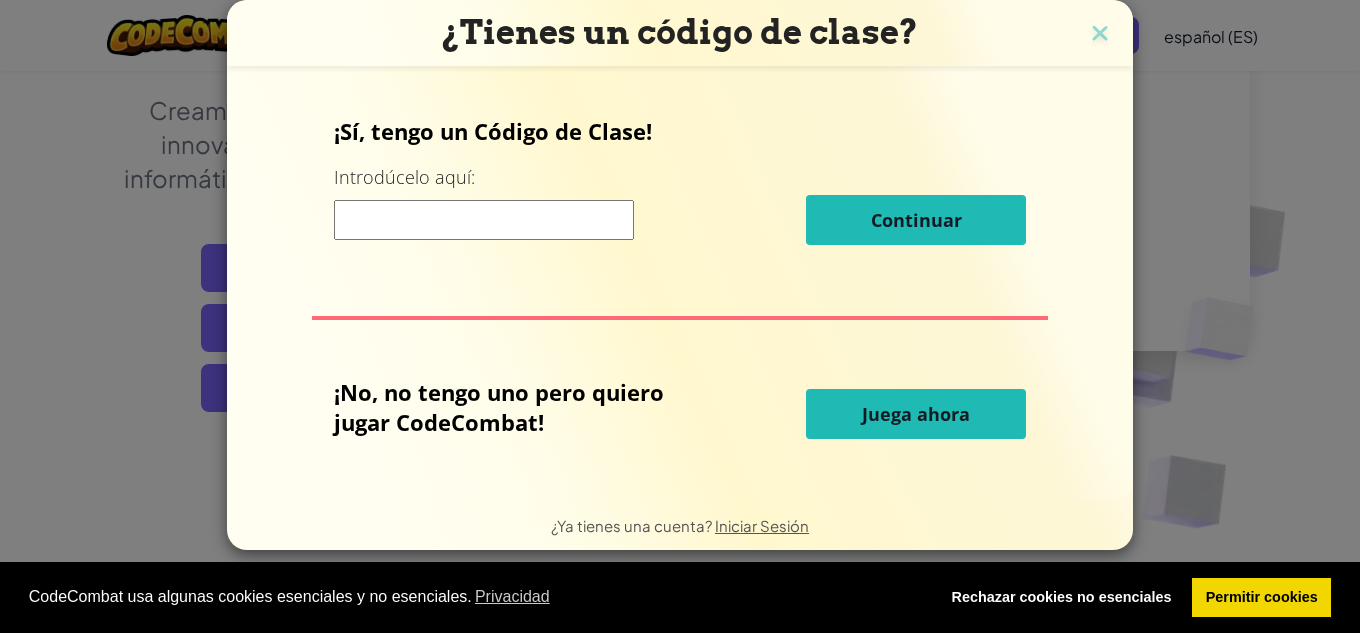 click on "Juega ahora" at bounding box center (916, 414) 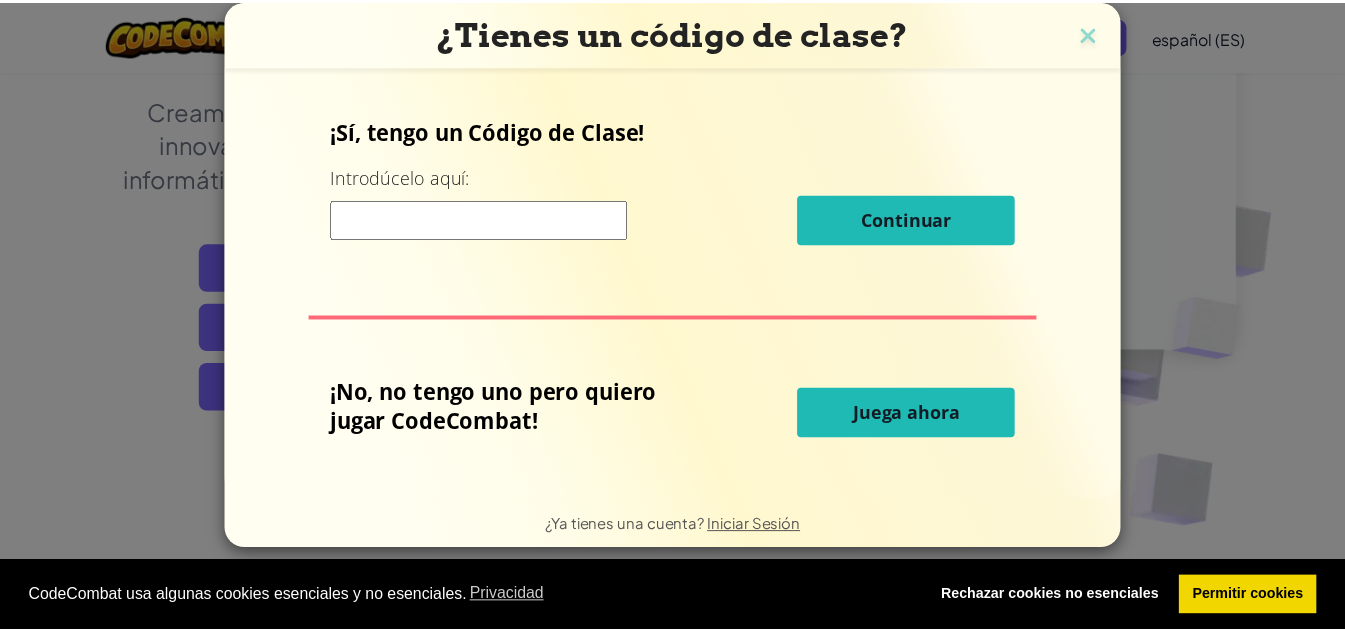 scroll, scrollTop: 0, scrollLeft: 0, axis: both 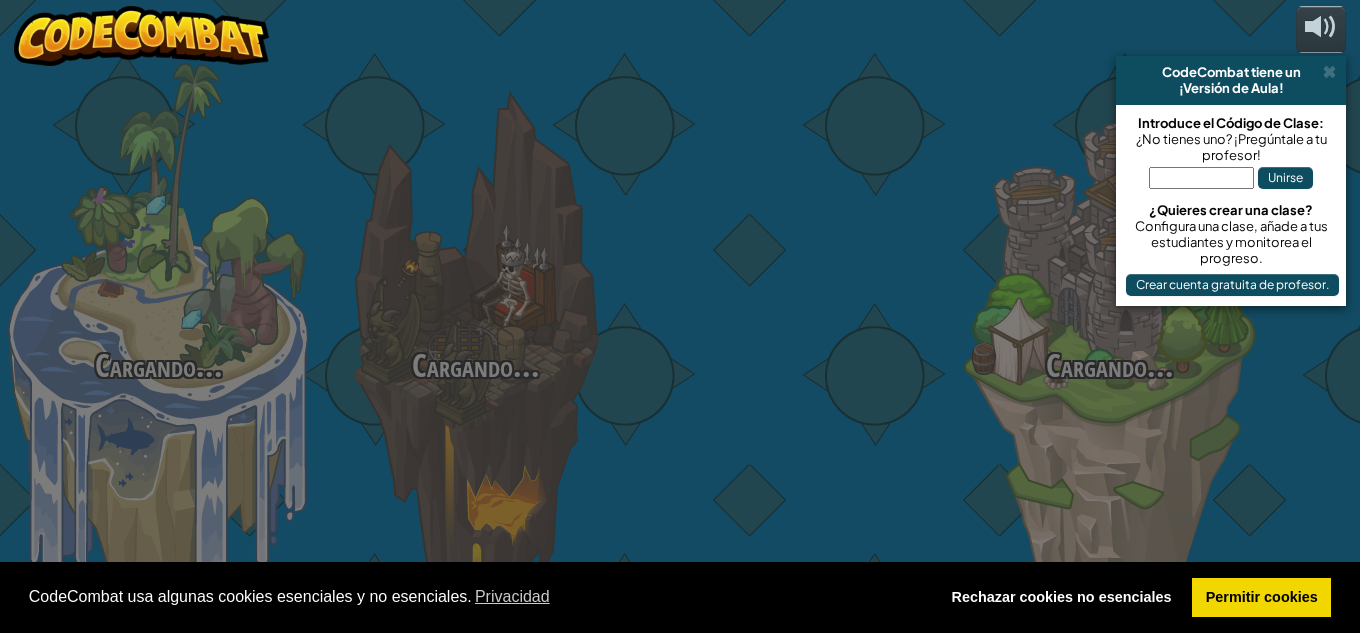 select on "es-ES" 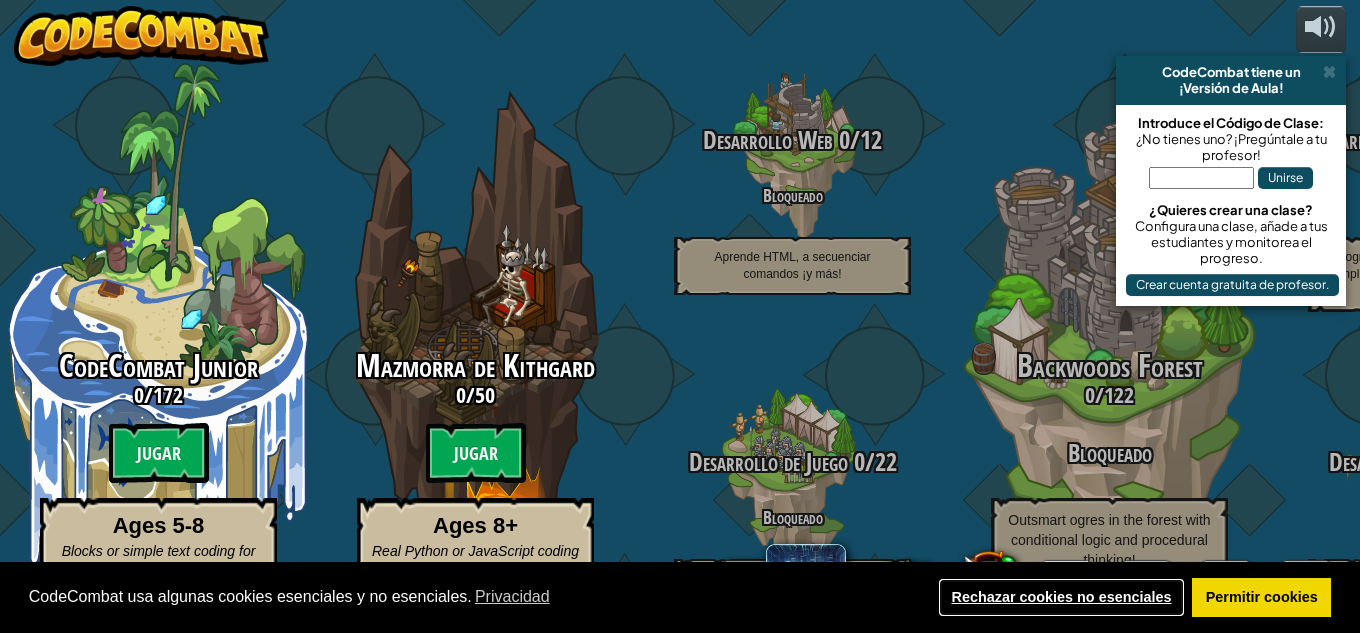 click on "Rechazar cookies no esenciales" at bounding box center (1061, 598) 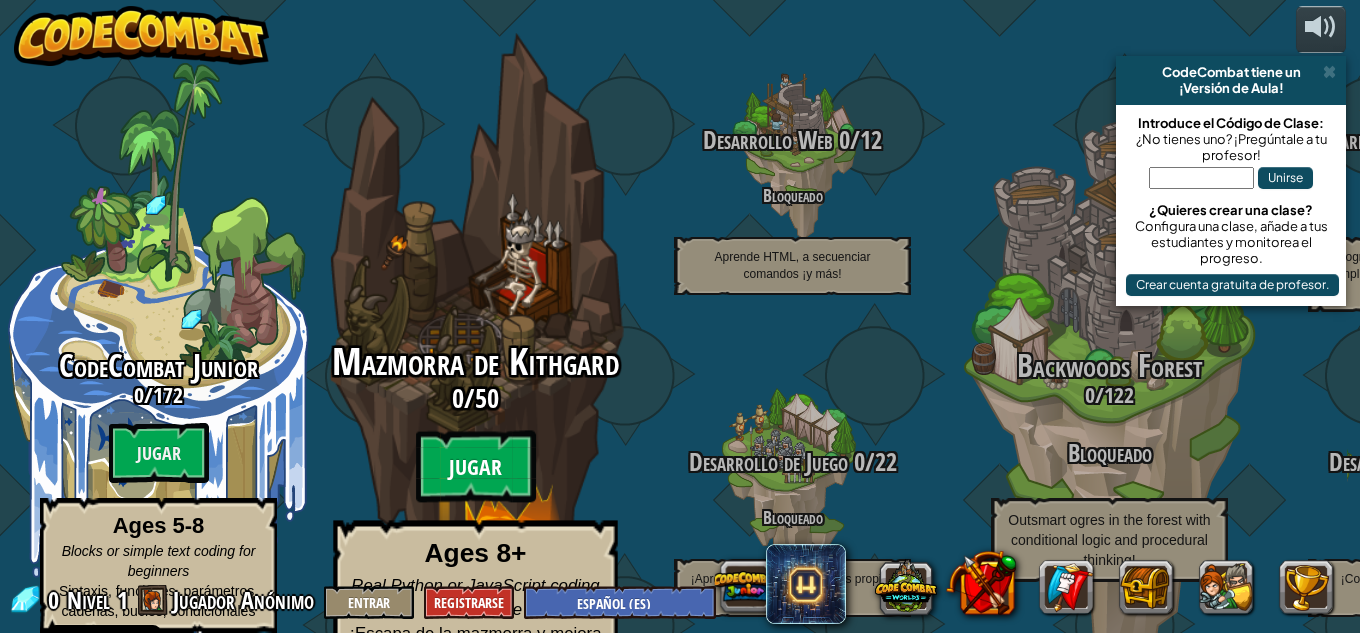 click on "Jugar" at bounding box center [476, 467] 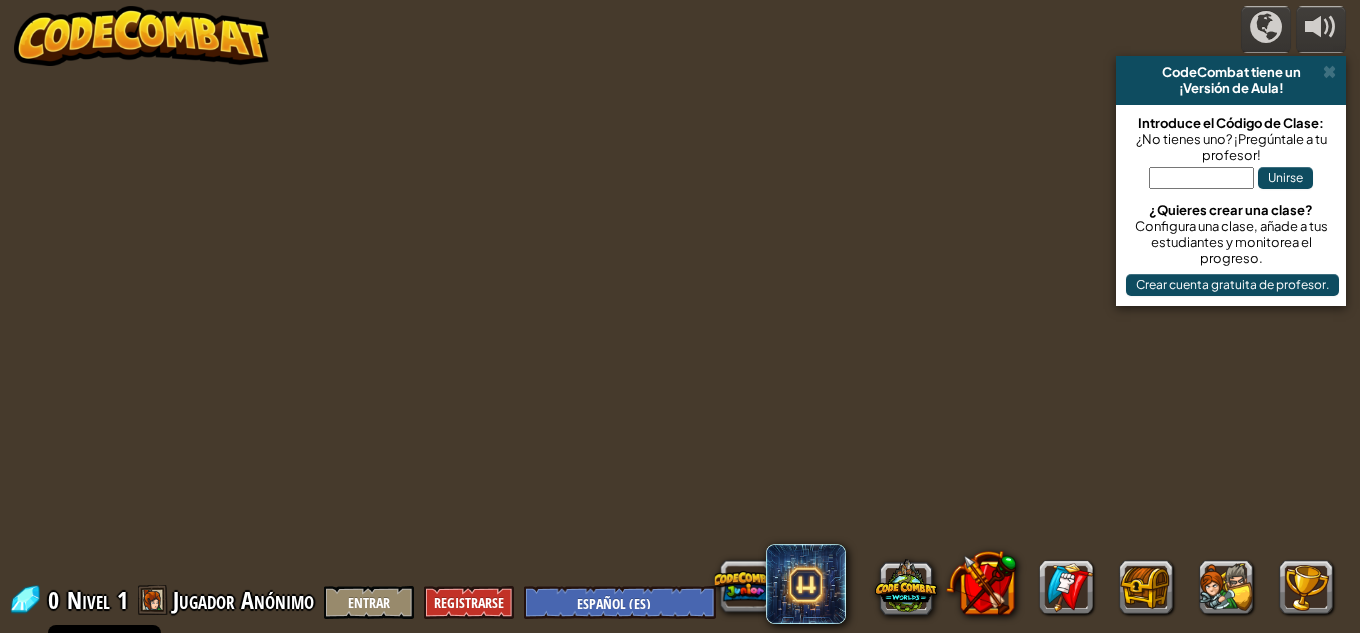 select on "es-ES" 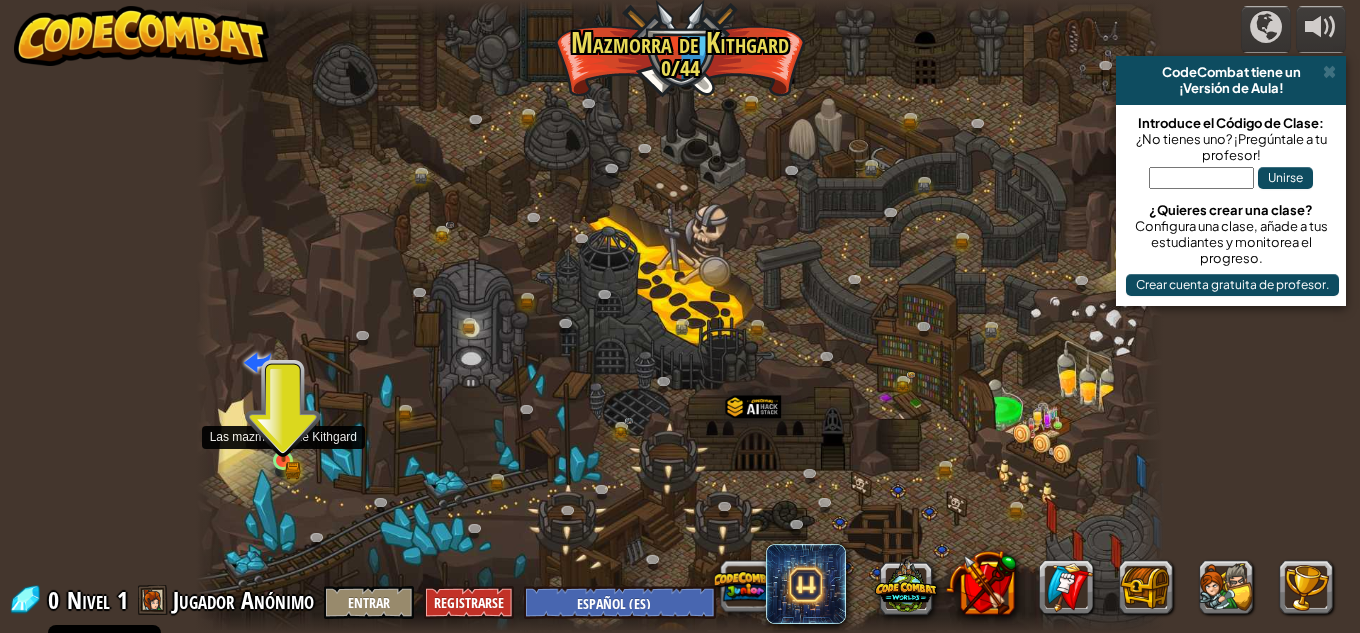 click at bounding box center [283, 438] 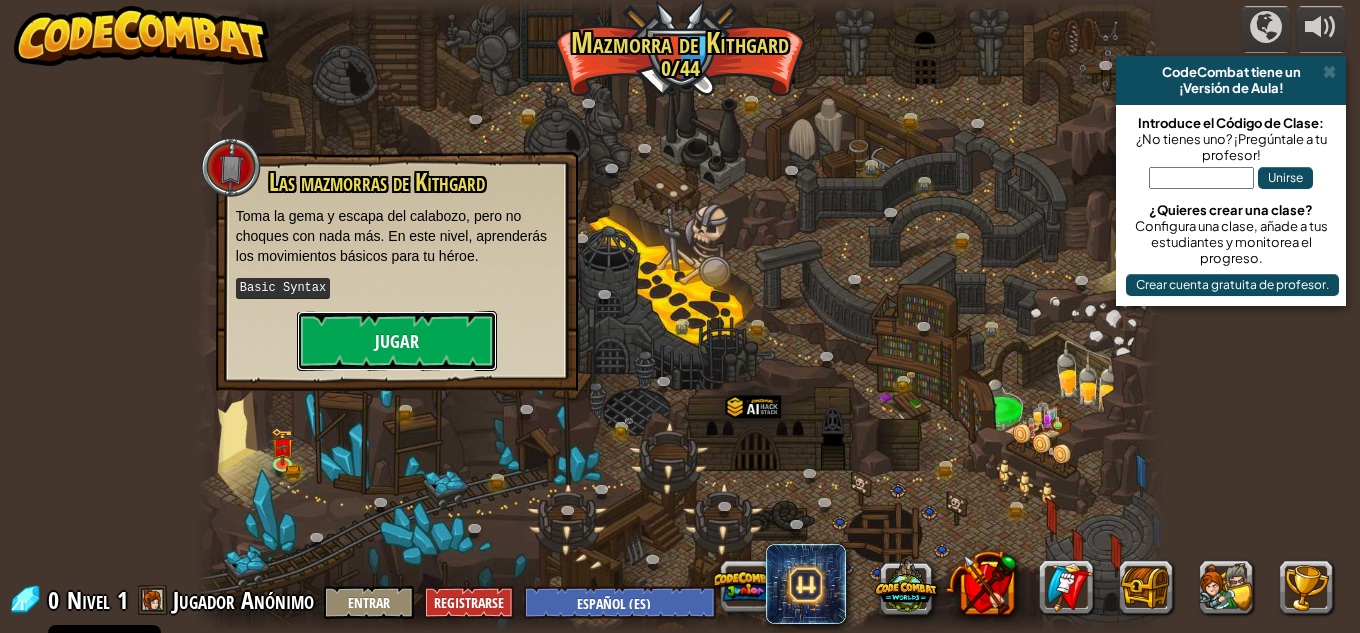 click on "Jugar" at bounding box center [397, 341] 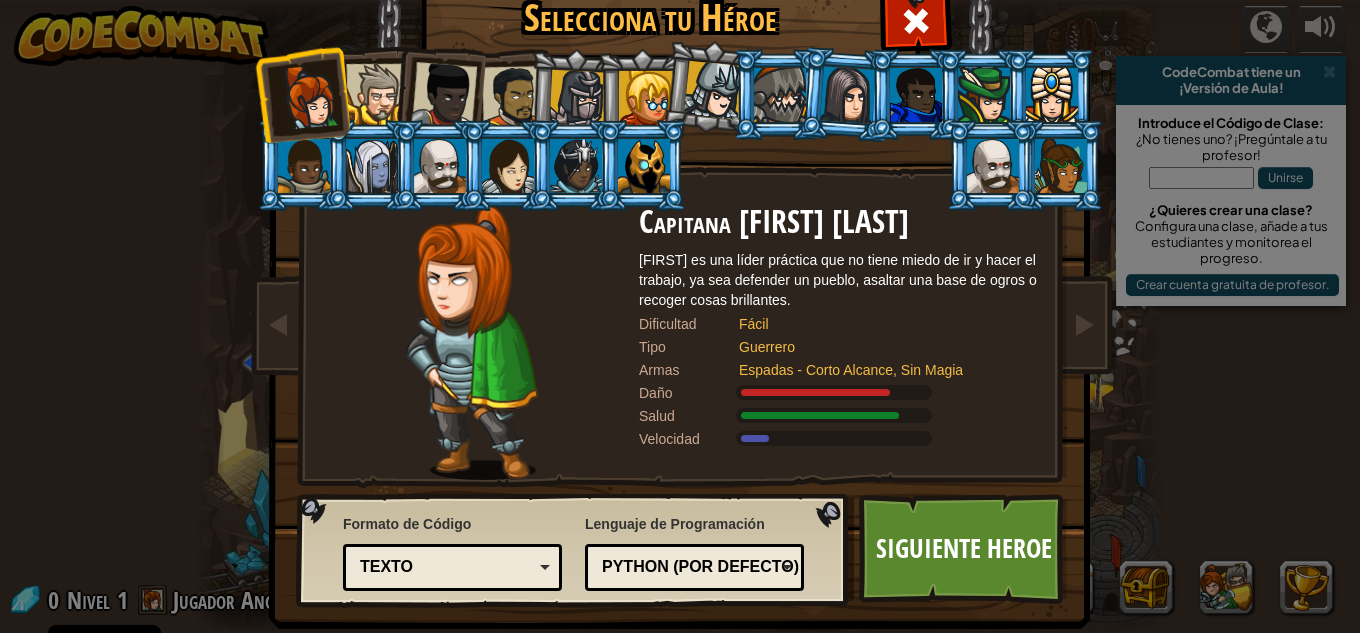 click on "Python (Por defecto)" at bounding box center [694, 567] 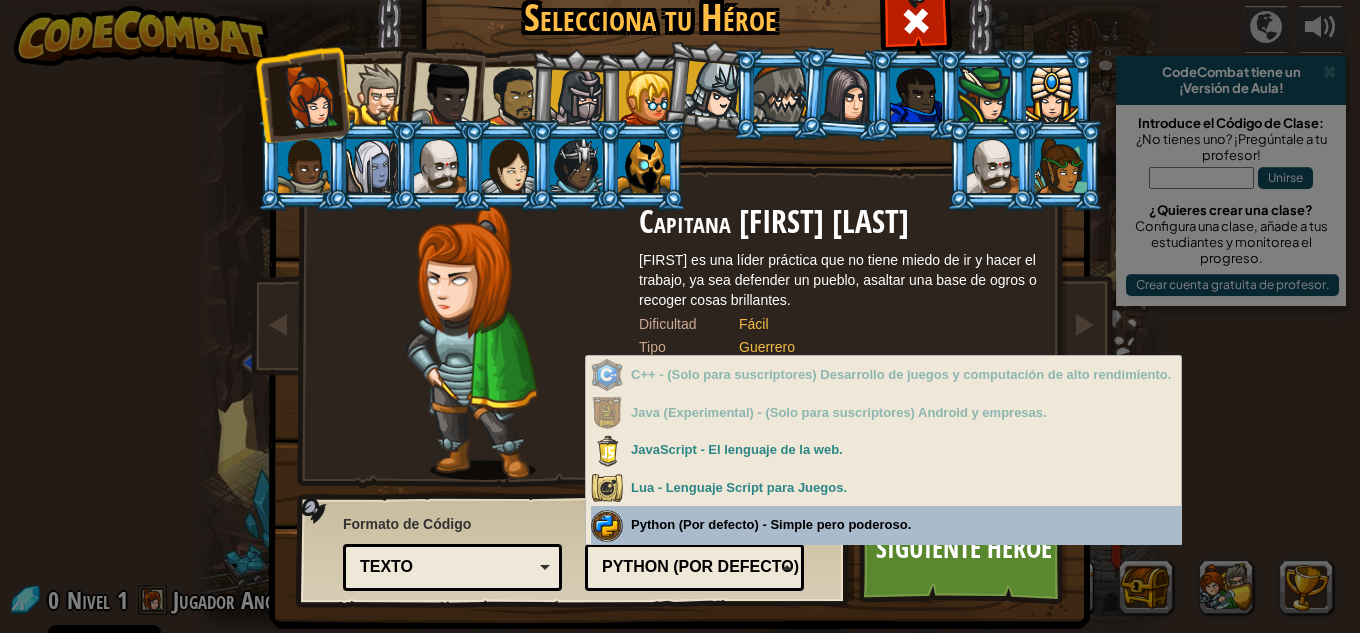 click on "Python (Por defecto)" at bounding box center [688, 567] 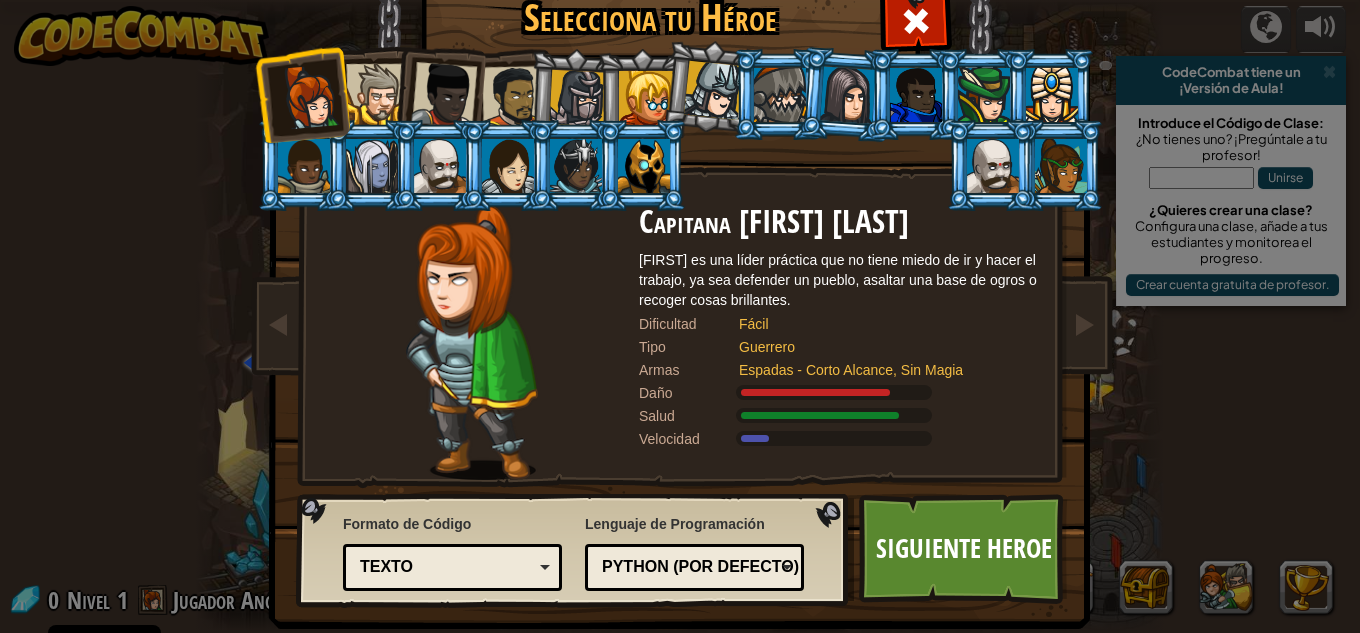 click on "Texto  Bloques y código Bloques Bloques (iconos) Texto" at bounding box center (452, 567) 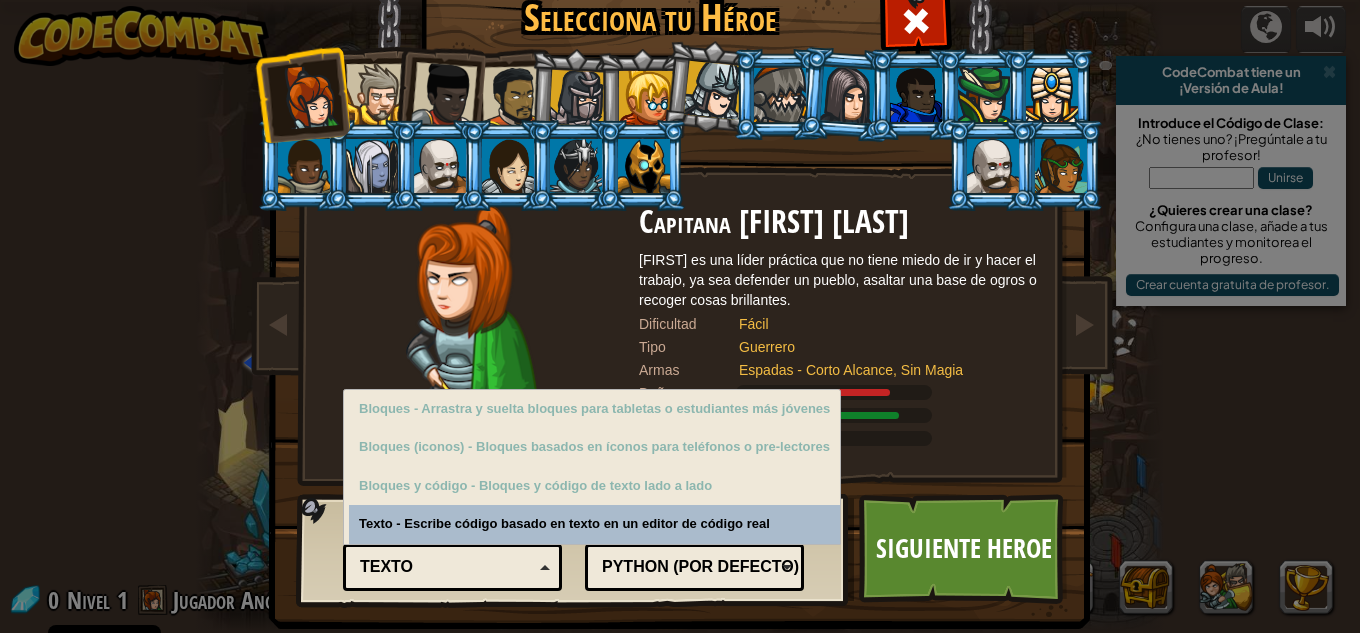 click on "Texto" at bounding box center [446, 567] 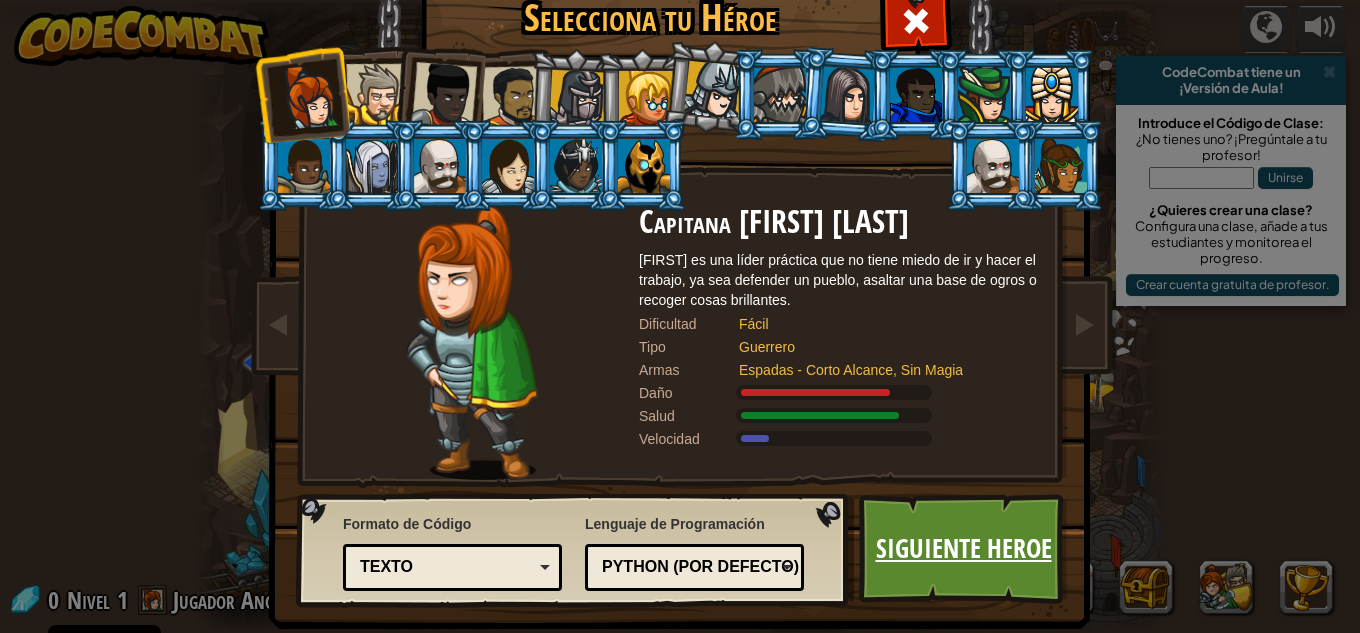 click on "Siguiente Heroe" at bounding box center [963, 549] 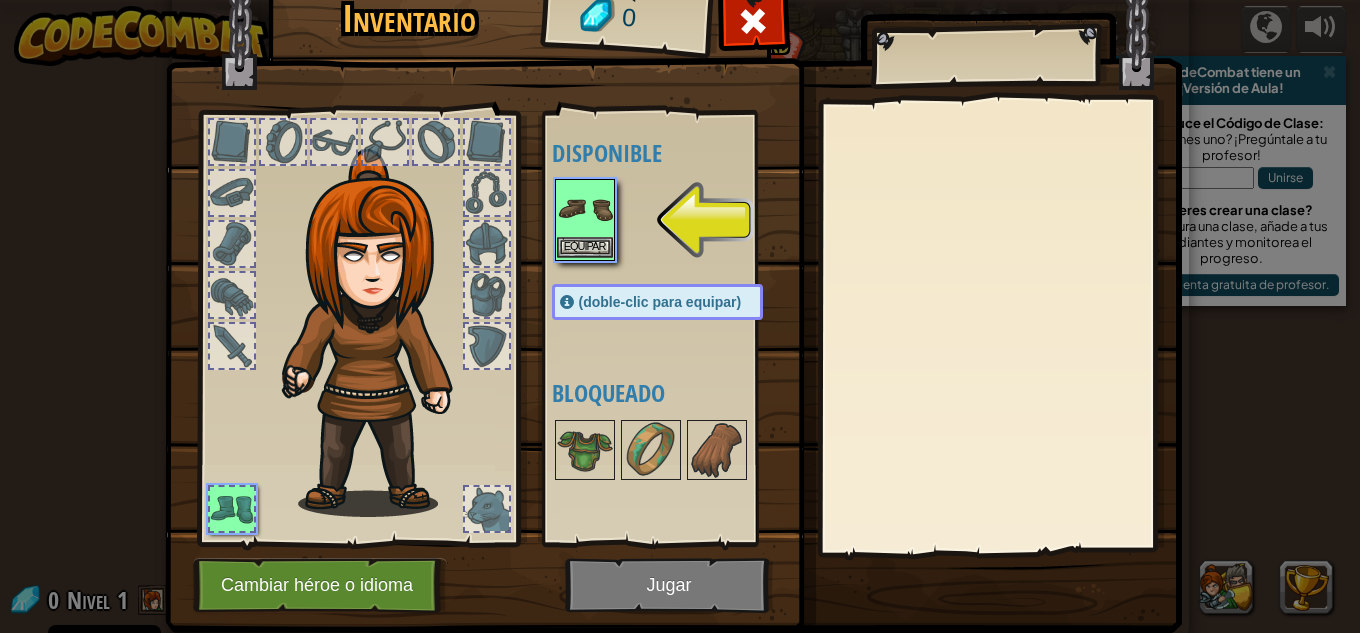 click at bounding box center (585, 209) 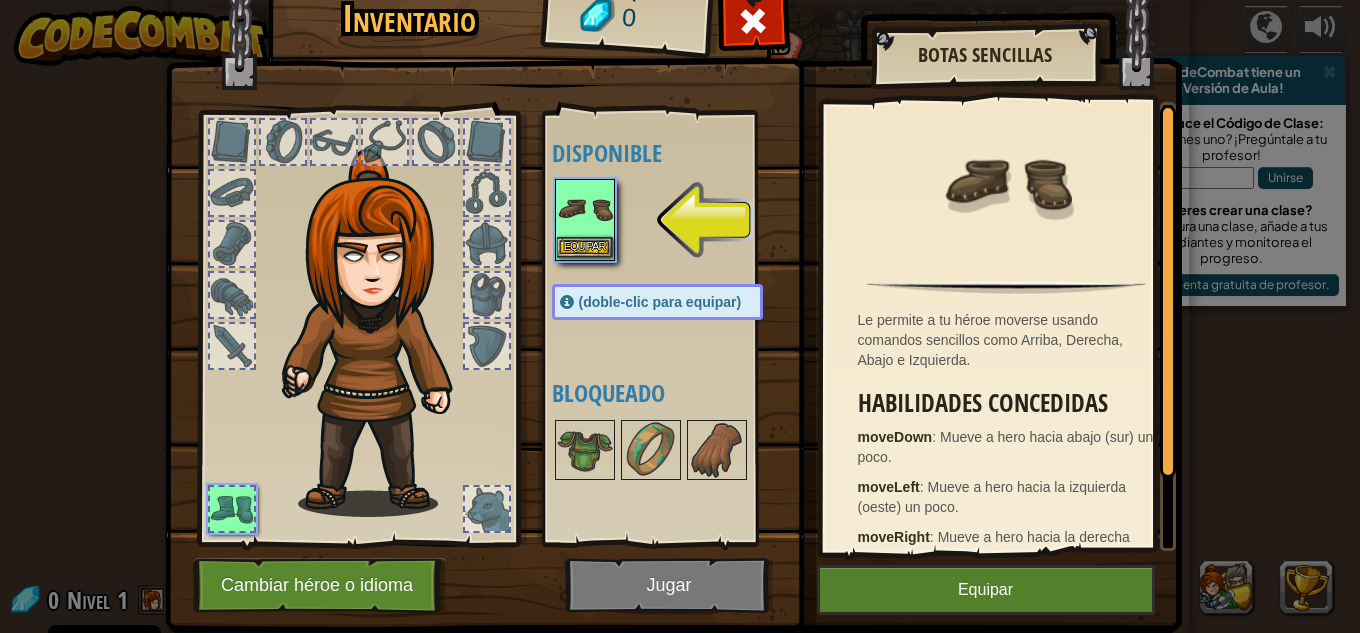 click at bounding box center (585, 209) 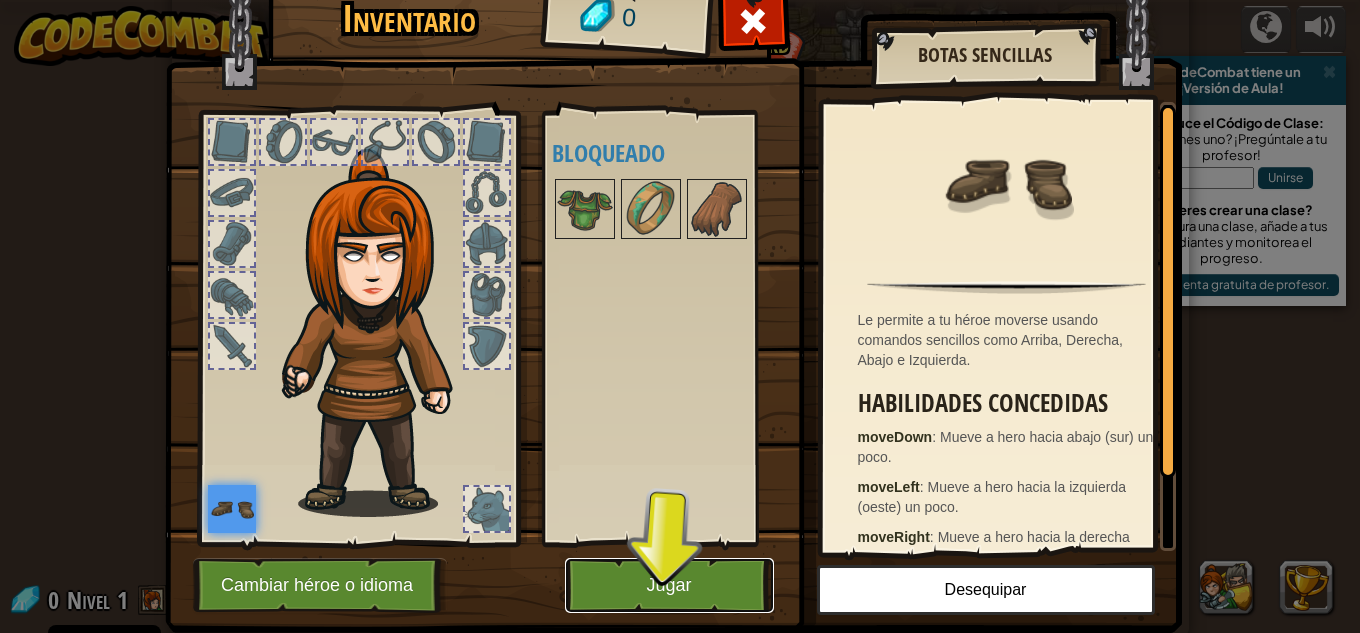 click on "Jugar" at bounding box center (669, 585) 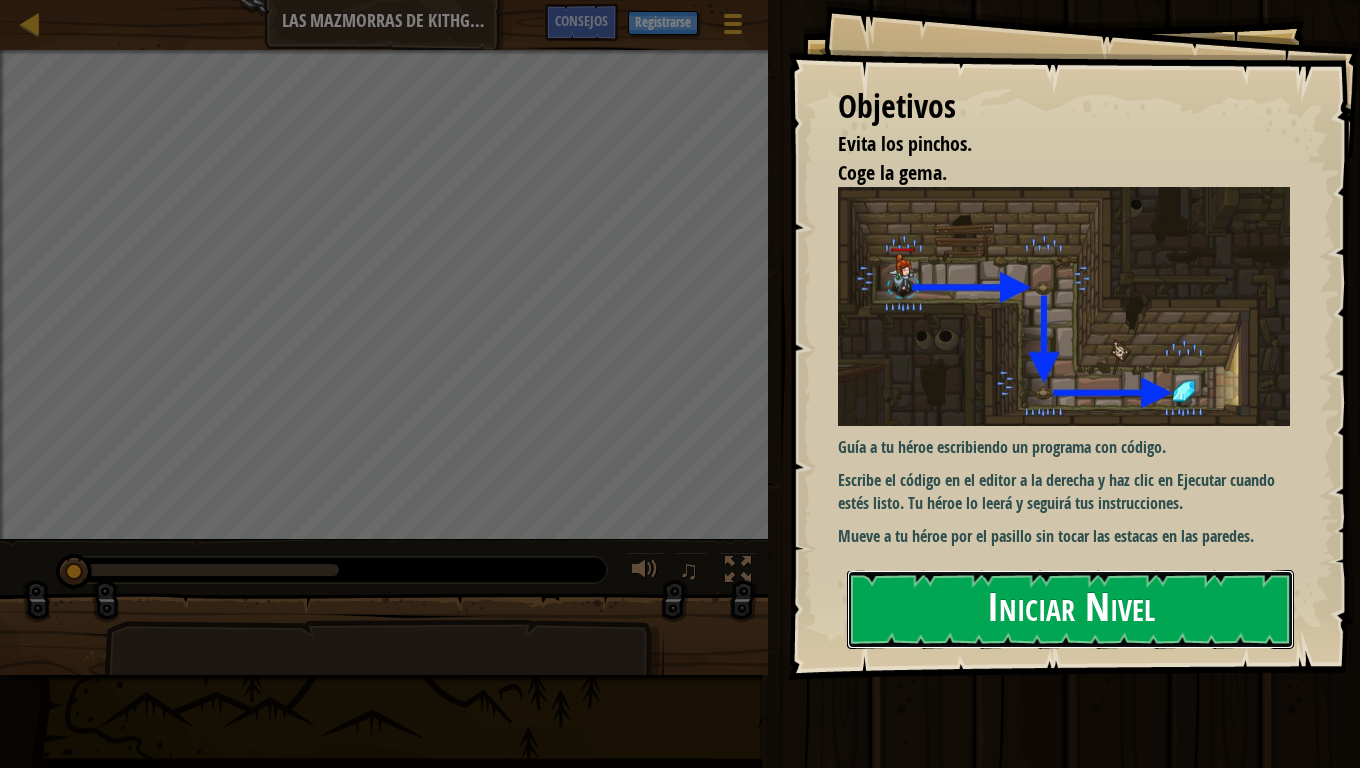 click on "Iniciar Nivel" at bounding box center [1070, 609] 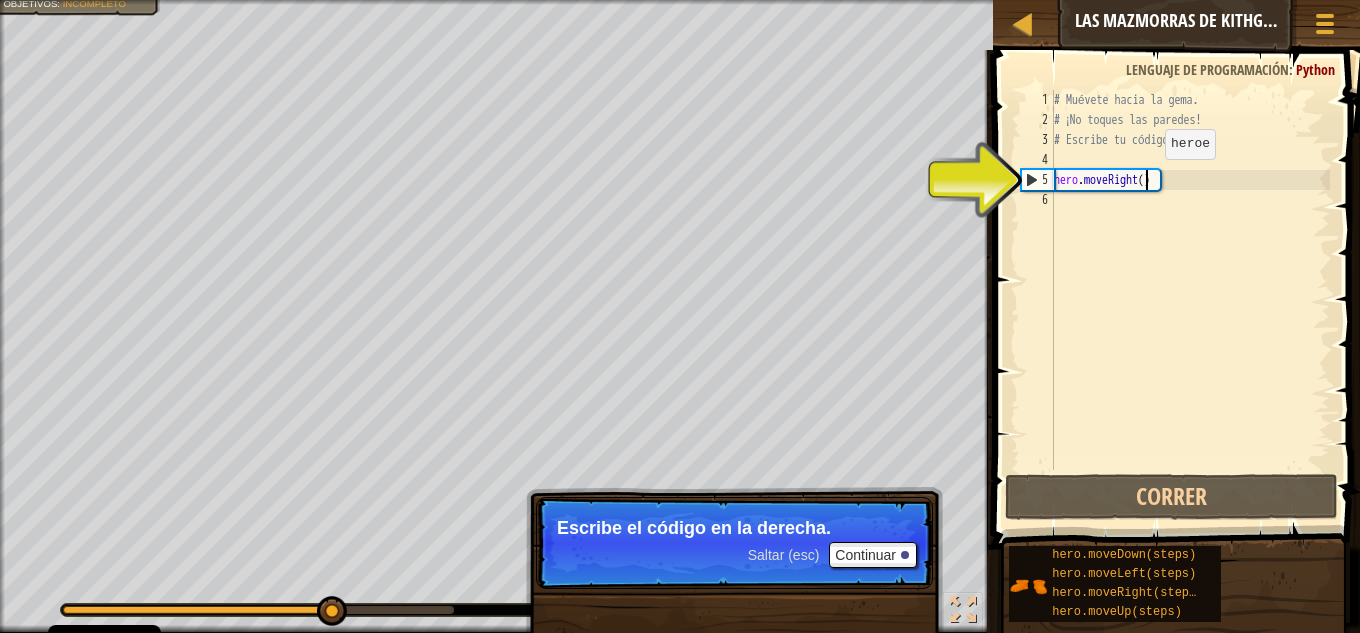 click on "# Muévete hacia la gema. # ¡No toques las paredes! # Escribe tu código abajo. hero . moveRight ( )" at bounding box center (1190, 300) 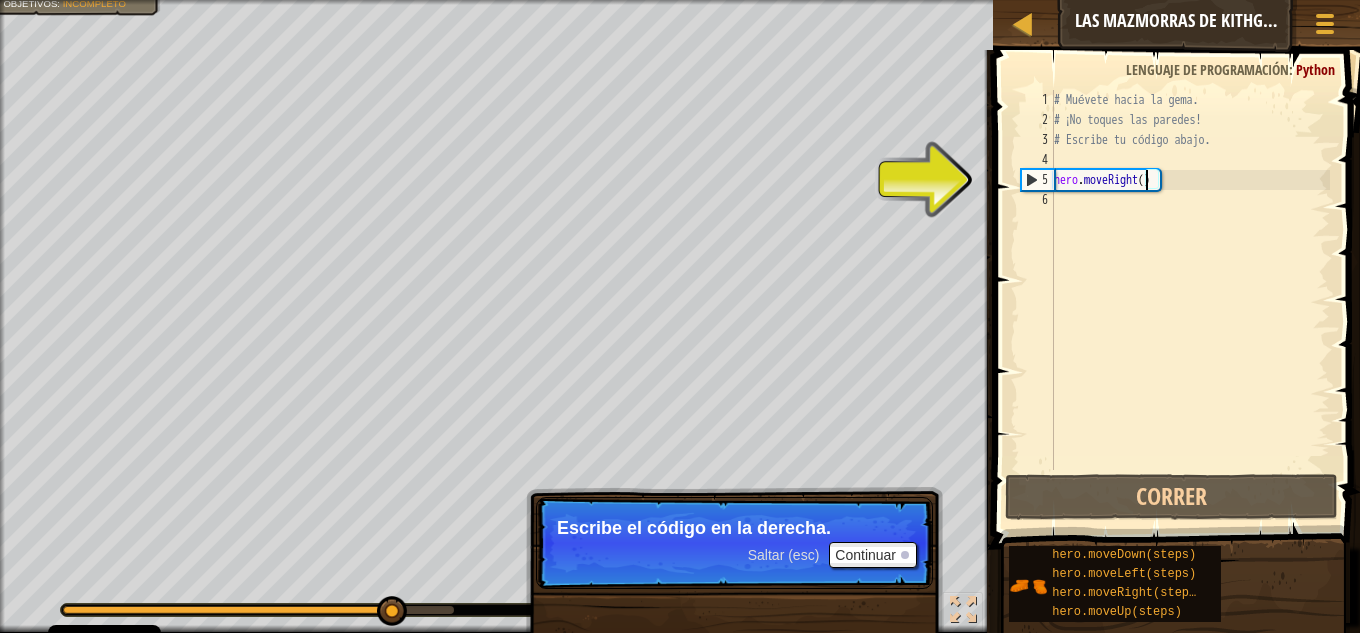 click on "# Muévete hacia la gema. # ¡No toques las paredes! # Escribe tu código abajo. hero . moveRight ( )" at bounding box center [1190, 300] 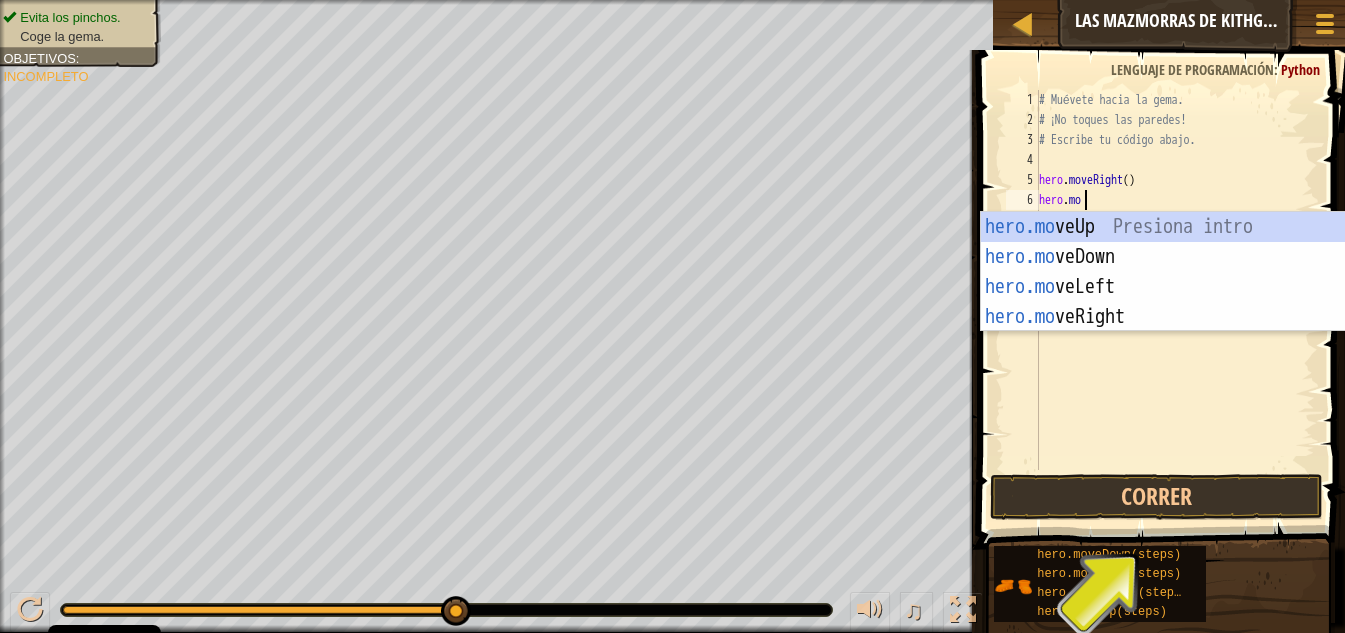scroll, scrollTop: 9, scrollLeft: 3, axis: both 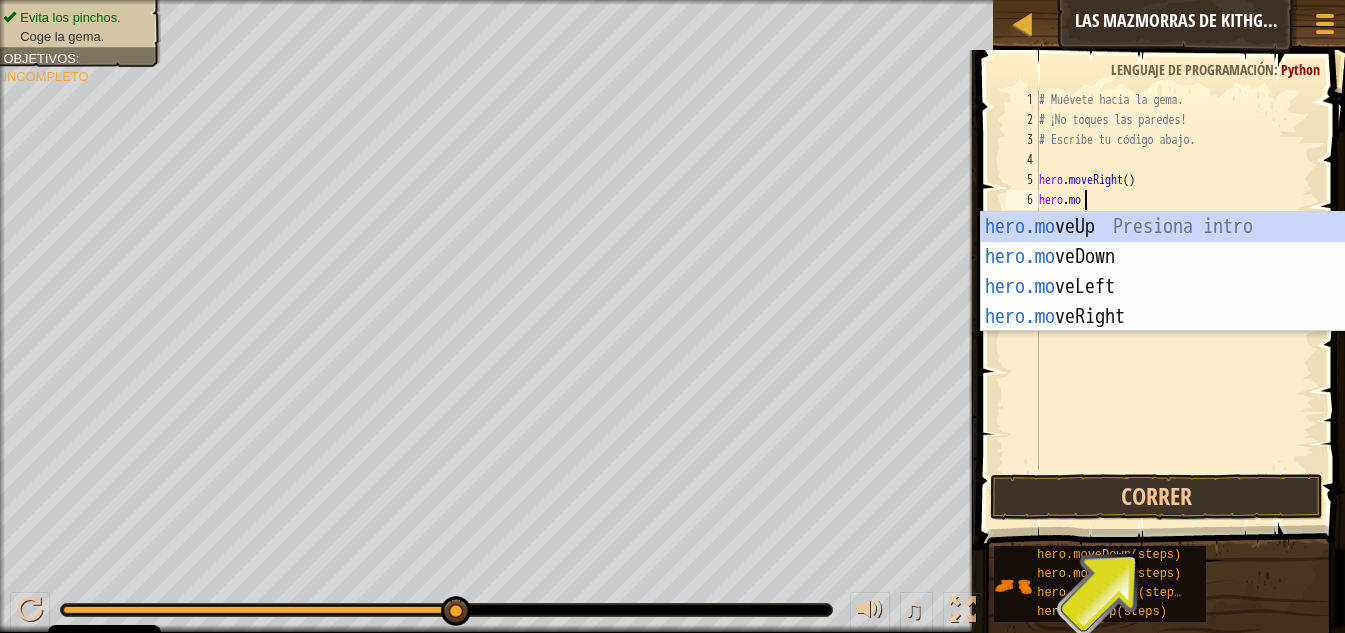 type on "hero.moe" 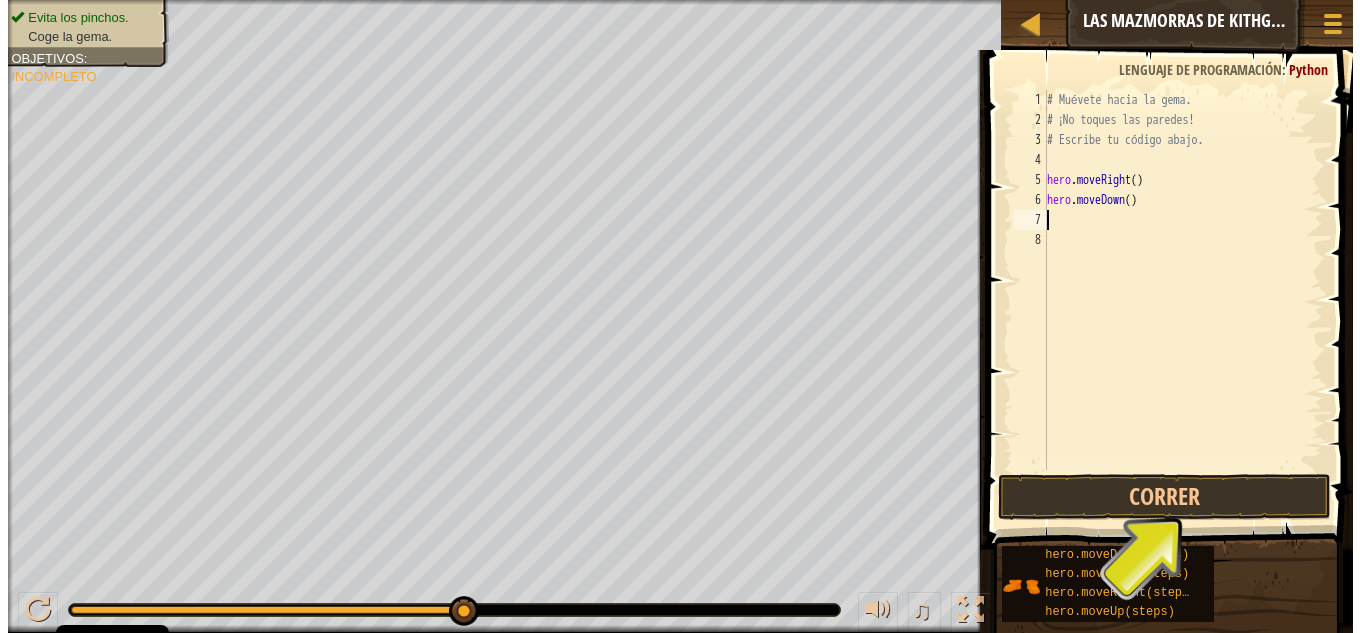 scroll, scrollTop: 9, scrollLeft: 0, axis: vertical 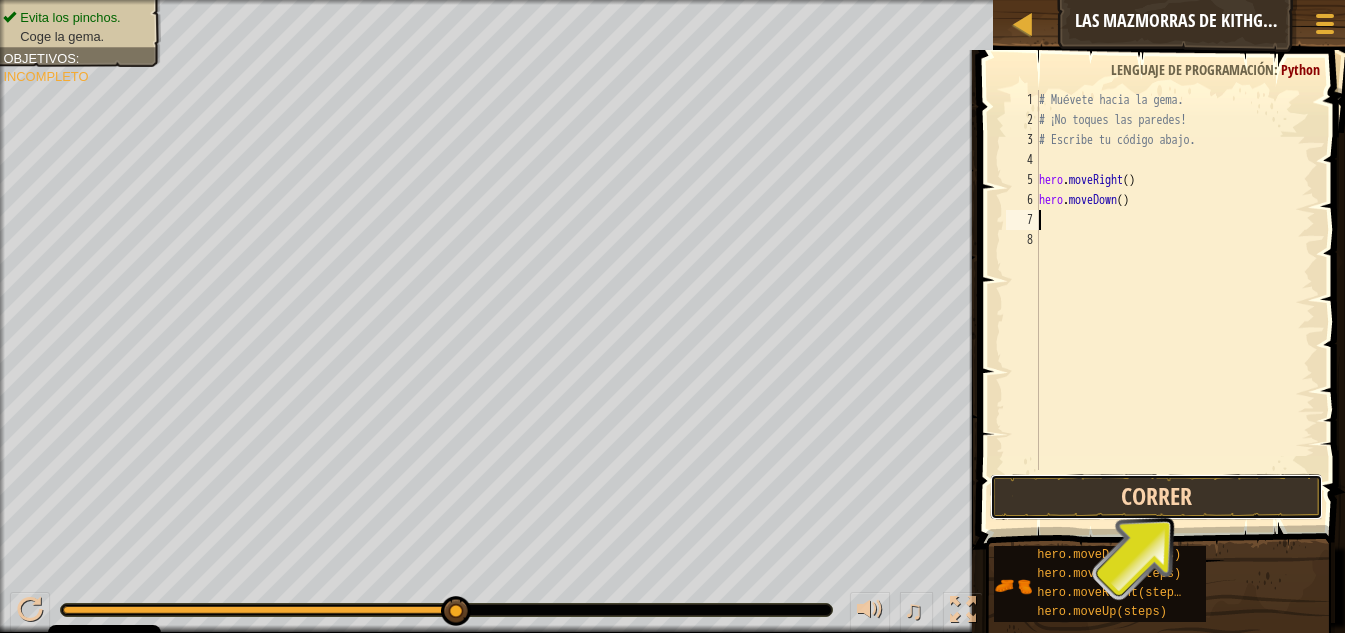 click on "Correr" at bounding box center [1156, 497] 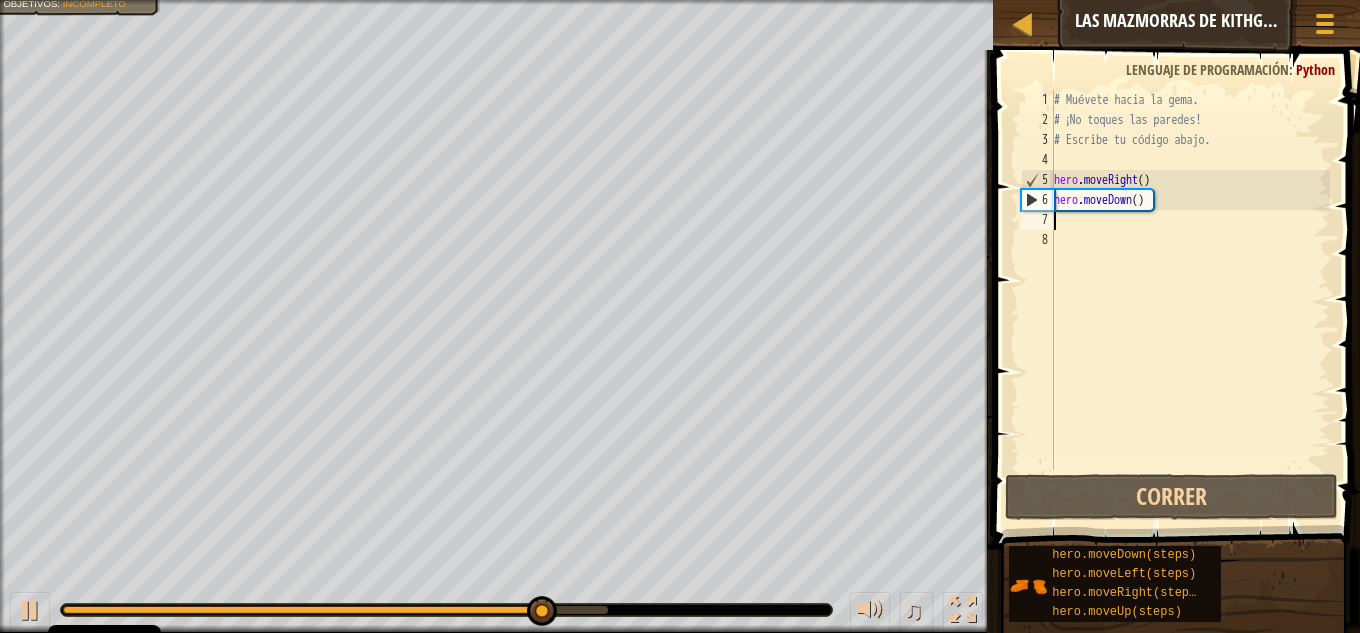 click on "# Muévete hacia la gema. # ¡No toques las paredes! # Escribe tu código abajo. hero . moveRight ( ) hero . moveDown ( )" at bounding box center (1190, 300) 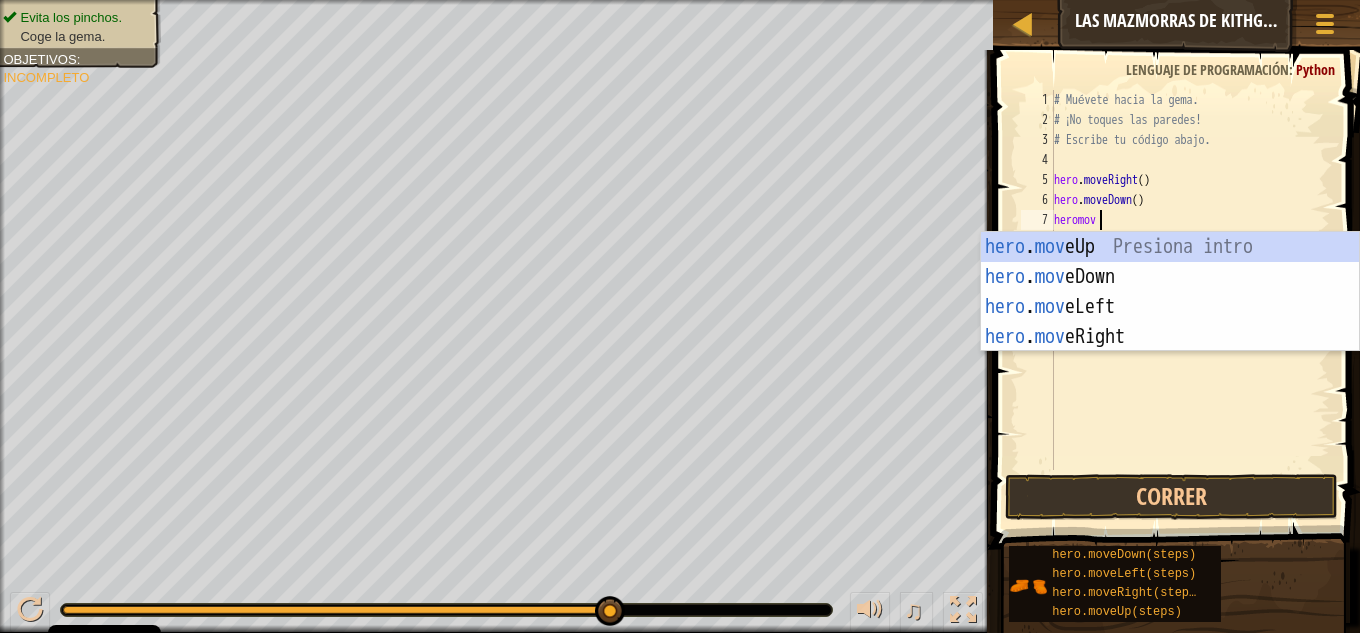 scroll, scrollTop: 9, scrollLeft: 3, axis: both 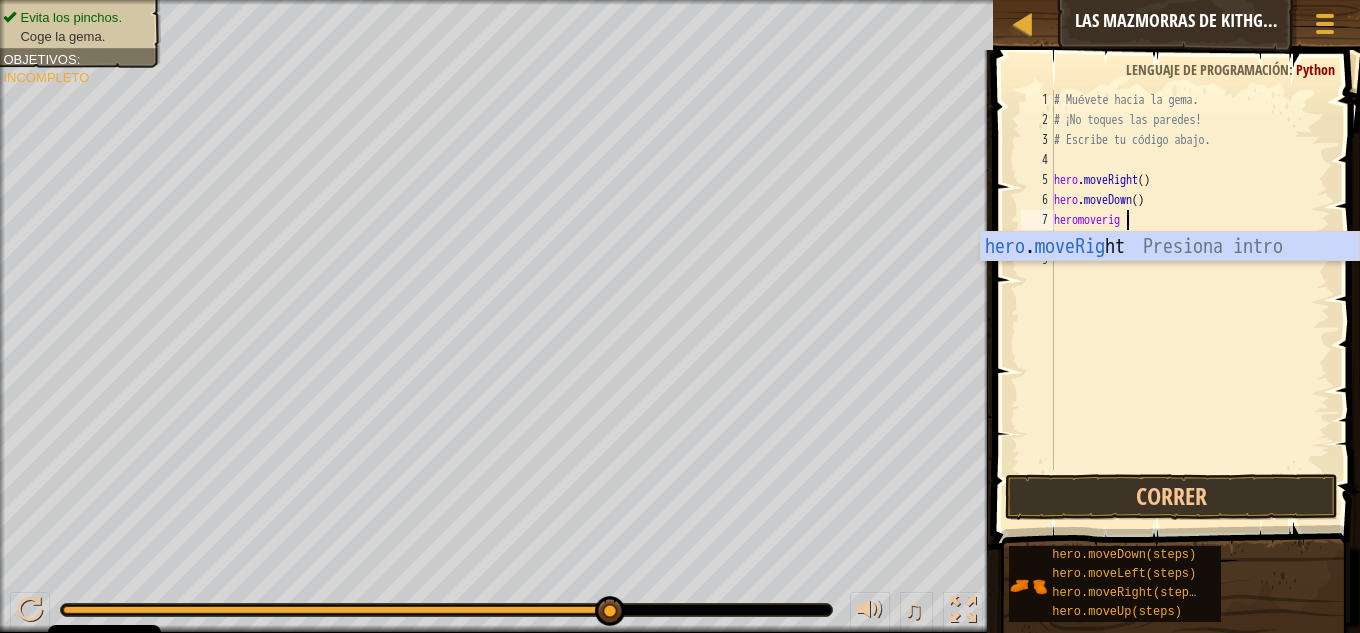 type on "heromoveright" 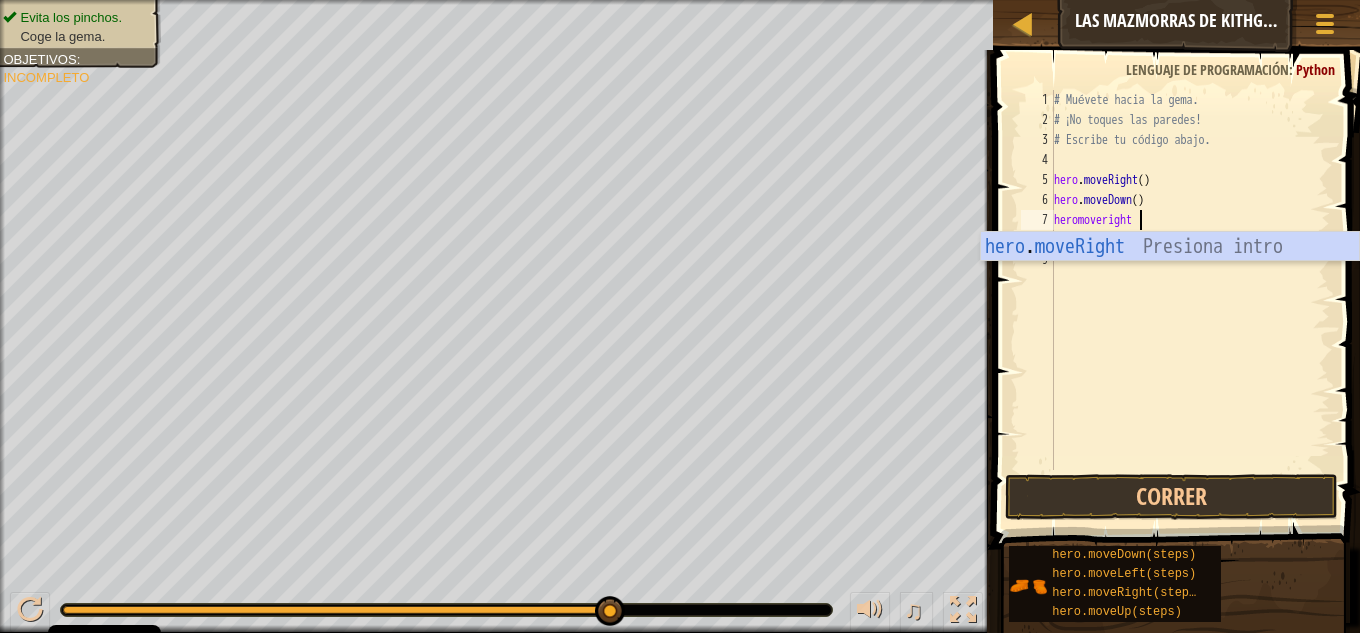 type 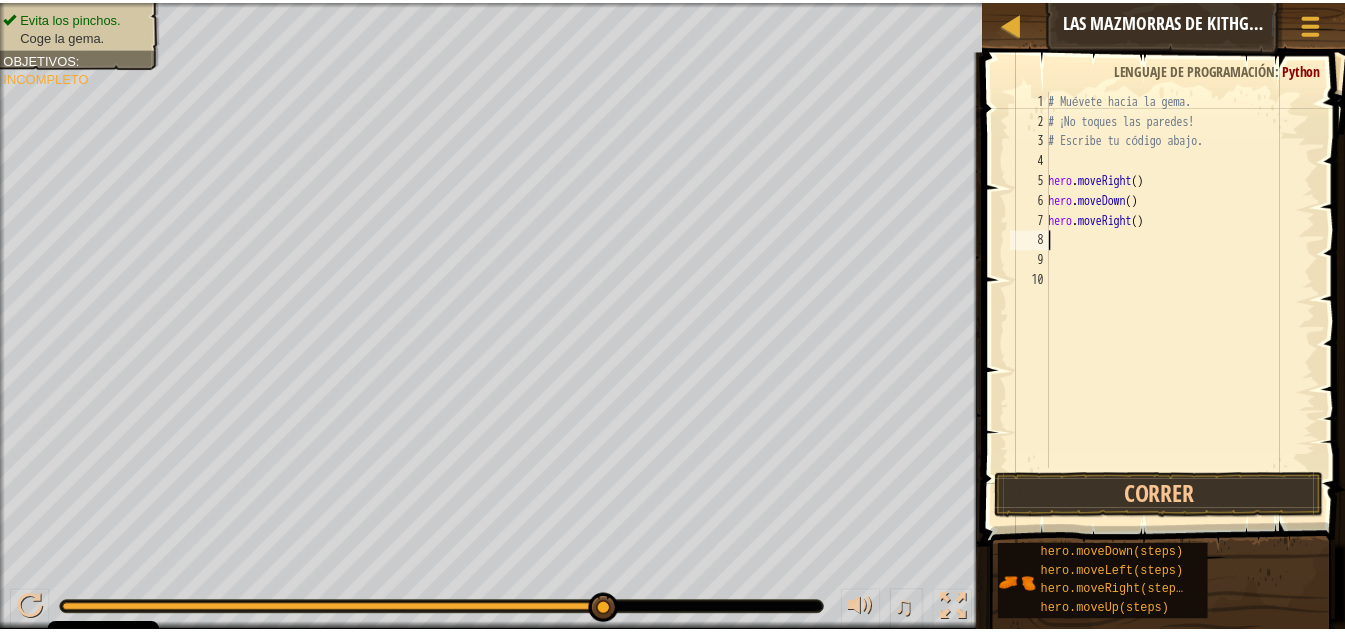 scroll, scrollTop: 9, scrollLeft: 0, axis: vertical 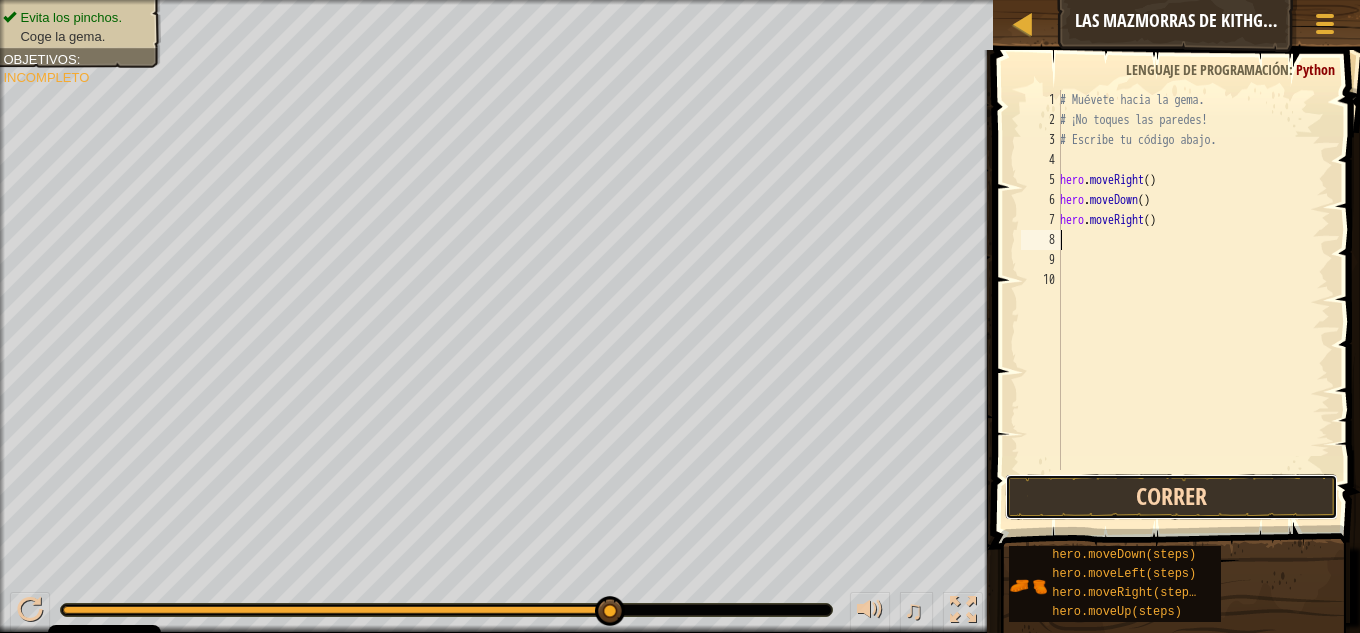 click on "Correr" at bounding box center (1171, 497) 